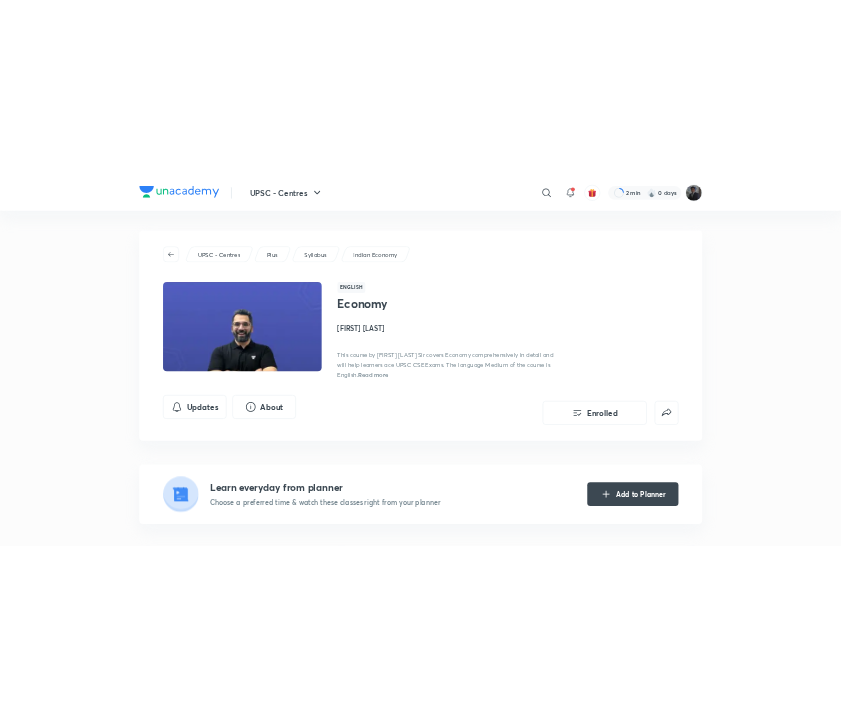 scroll, scrollTop: 0, scrollLeft: 0, axis: both 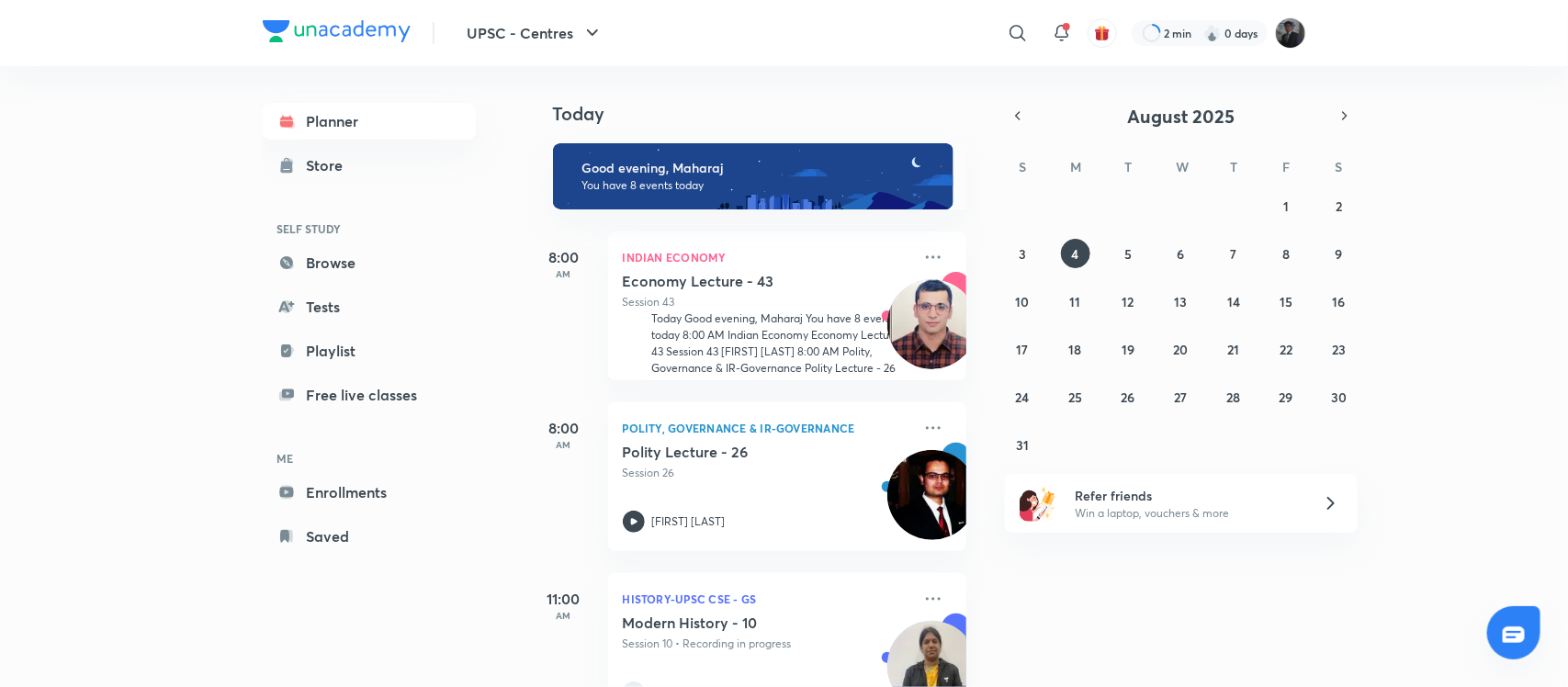 click on "Today Good evening, Maharaj You have 8 events today 8:00 AM Indian Economy Economy Lecture - 43 Session 43 Piyush Gambhir 8:00 AM Polity, Governance & IR-Governance Polity Lecture - 26 Session 26 Anubhav Sharma 11:00 AM History-UPSC CSE - GS Modern History - 10 Session 10 • Recording in progress K Kirthika 11:00 AM Geography-Indian Geography Indian Geography - 10 Session 10 • Recording in progress Vineet Thaploo 11:00 AM Science & Technology-Science & Technology Sci & Tech - 12 Session 12 • Recording in progress Jwala Kumar 2:00 PM Anthropology-Anthropology Paper 2 Anthropology Lecture - 7 Session 7 • Recording in progress Utkarsh Singh 5:00 PM Geography-Human Geography Human & Economic Geography - 11 Live Session 11 Vineet Thaploo 5:00 PM History-UPSC CSE - GS Modern History - 31 Live Session 31 K Kirthika" at bounding box center (1046, 377) 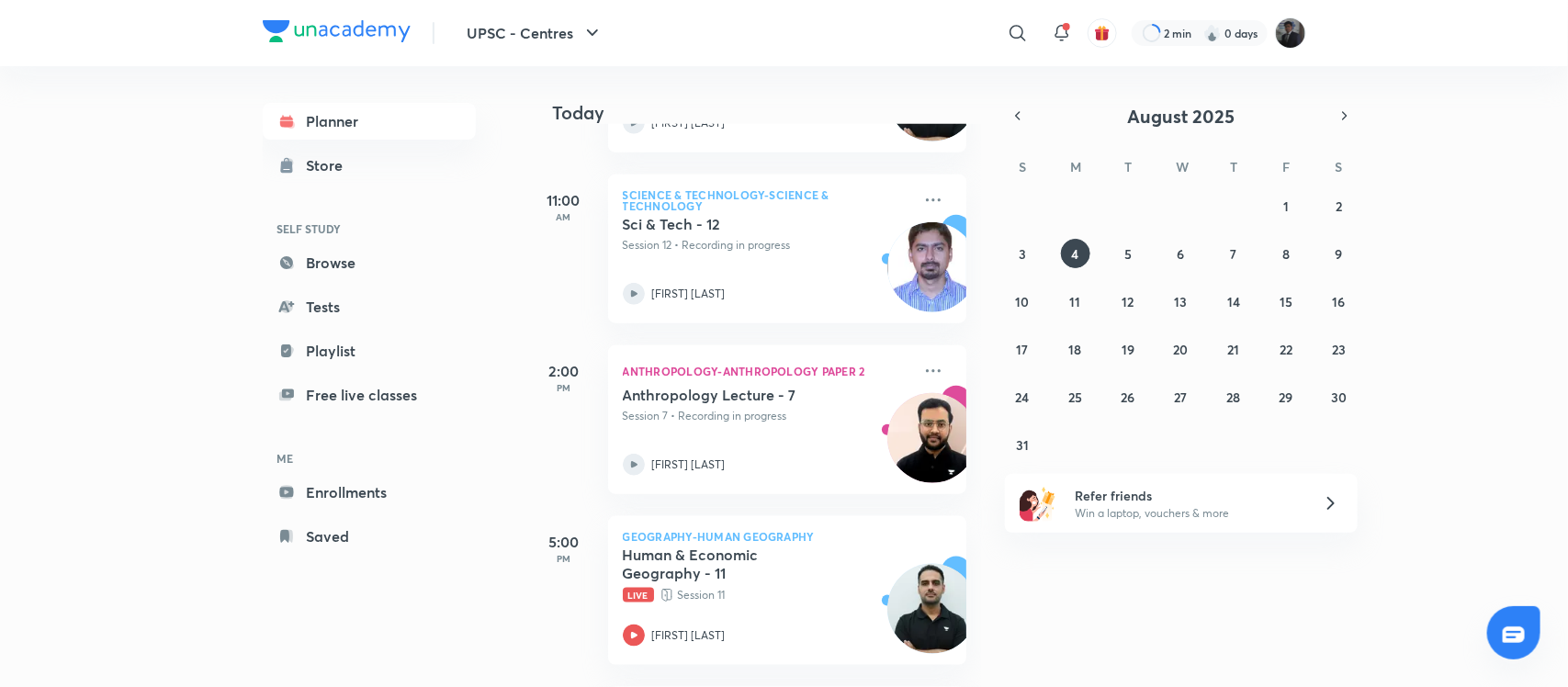 scroll, scrollTop: 920, scrollLeft: 0, axis: vertical 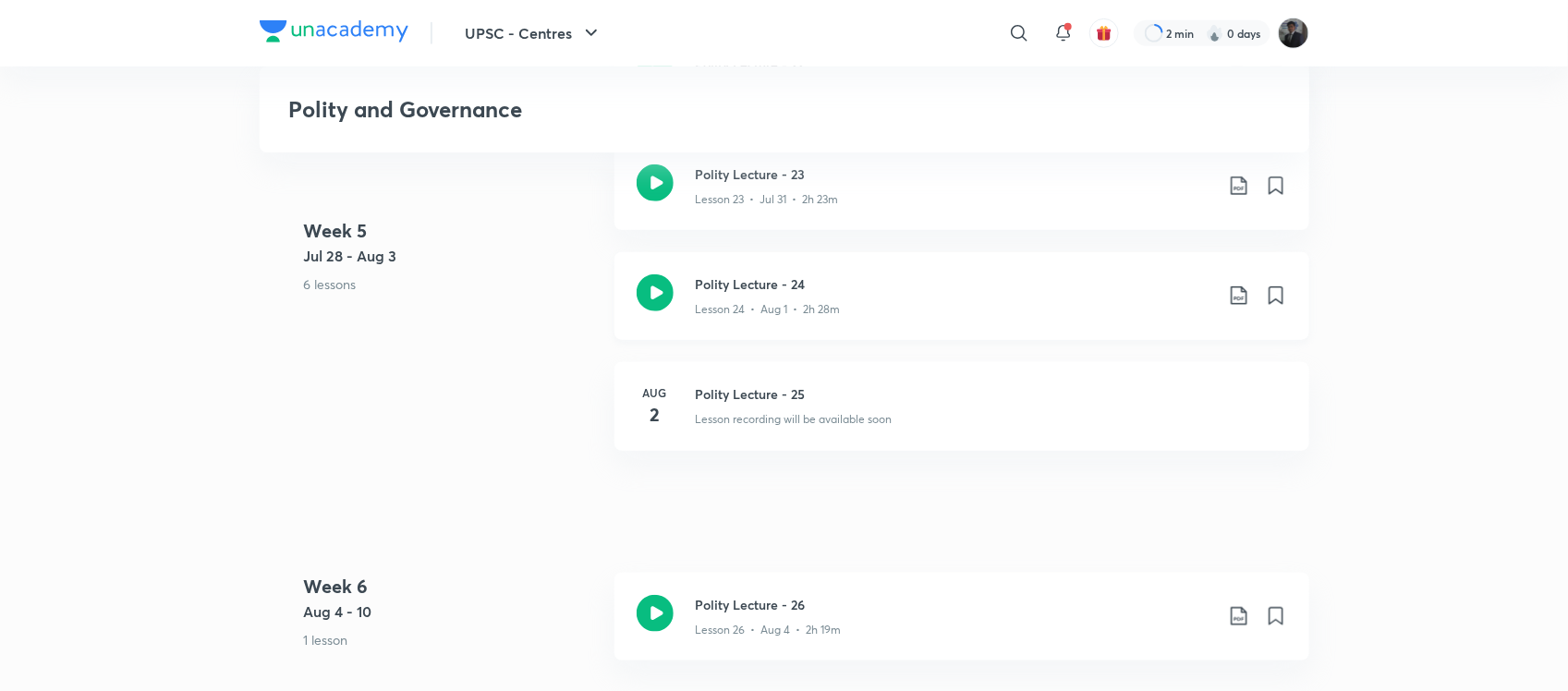 click 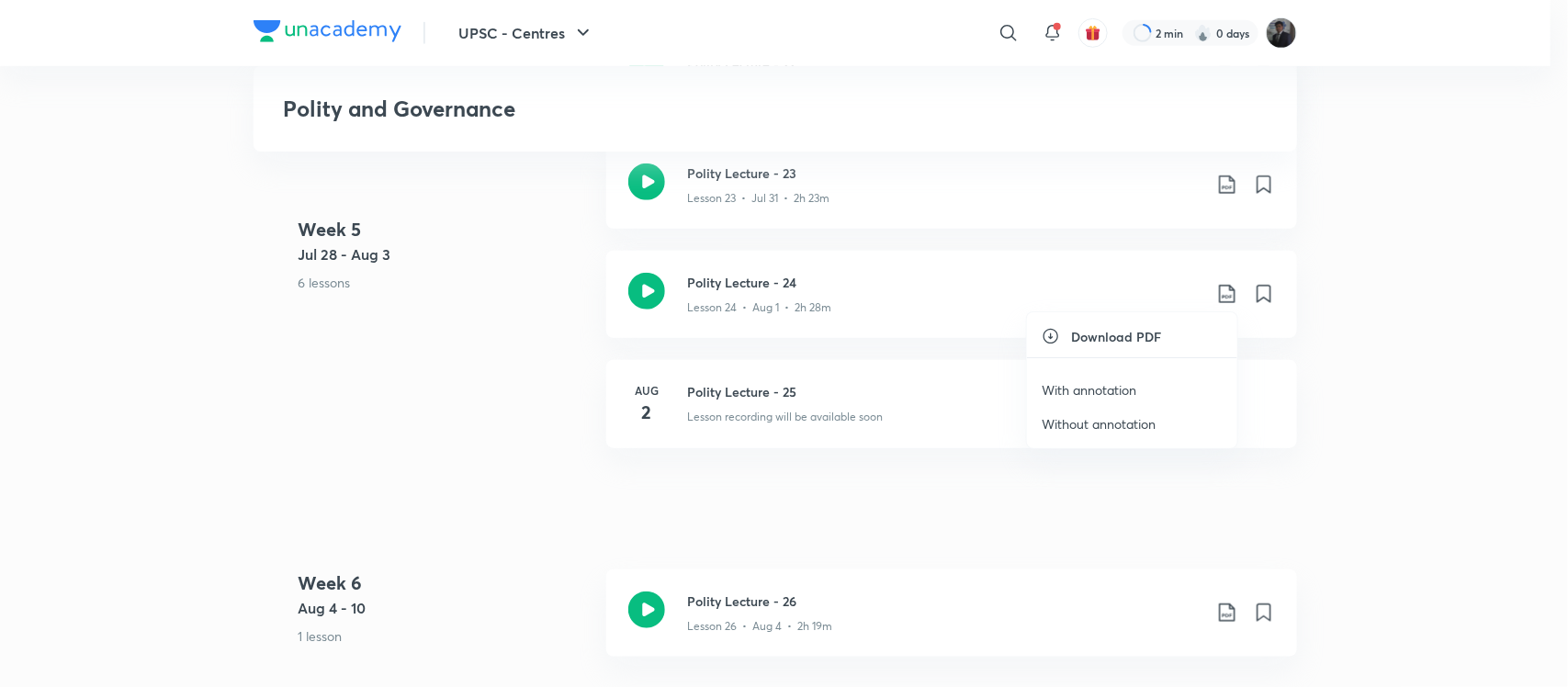 click on "With annotation" at bounding box center (1089, 389) 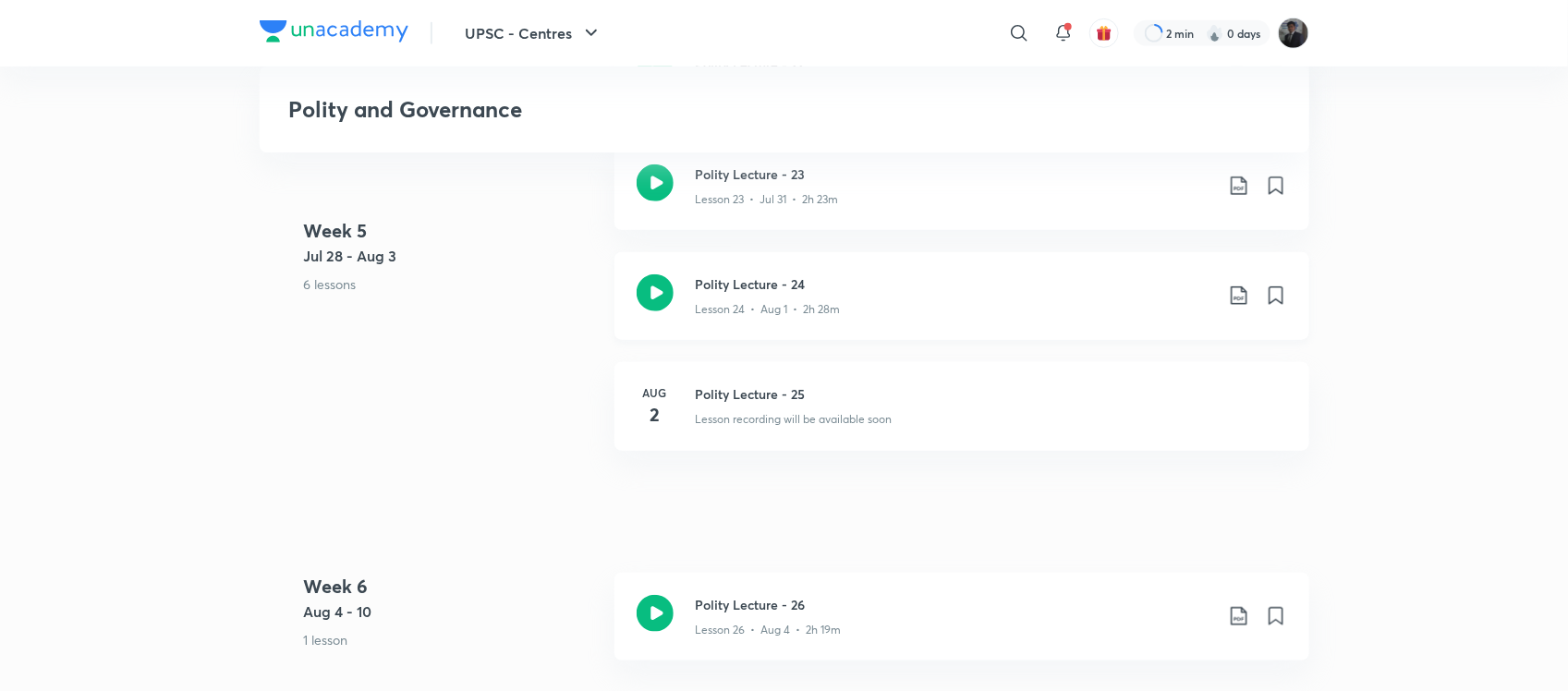 click 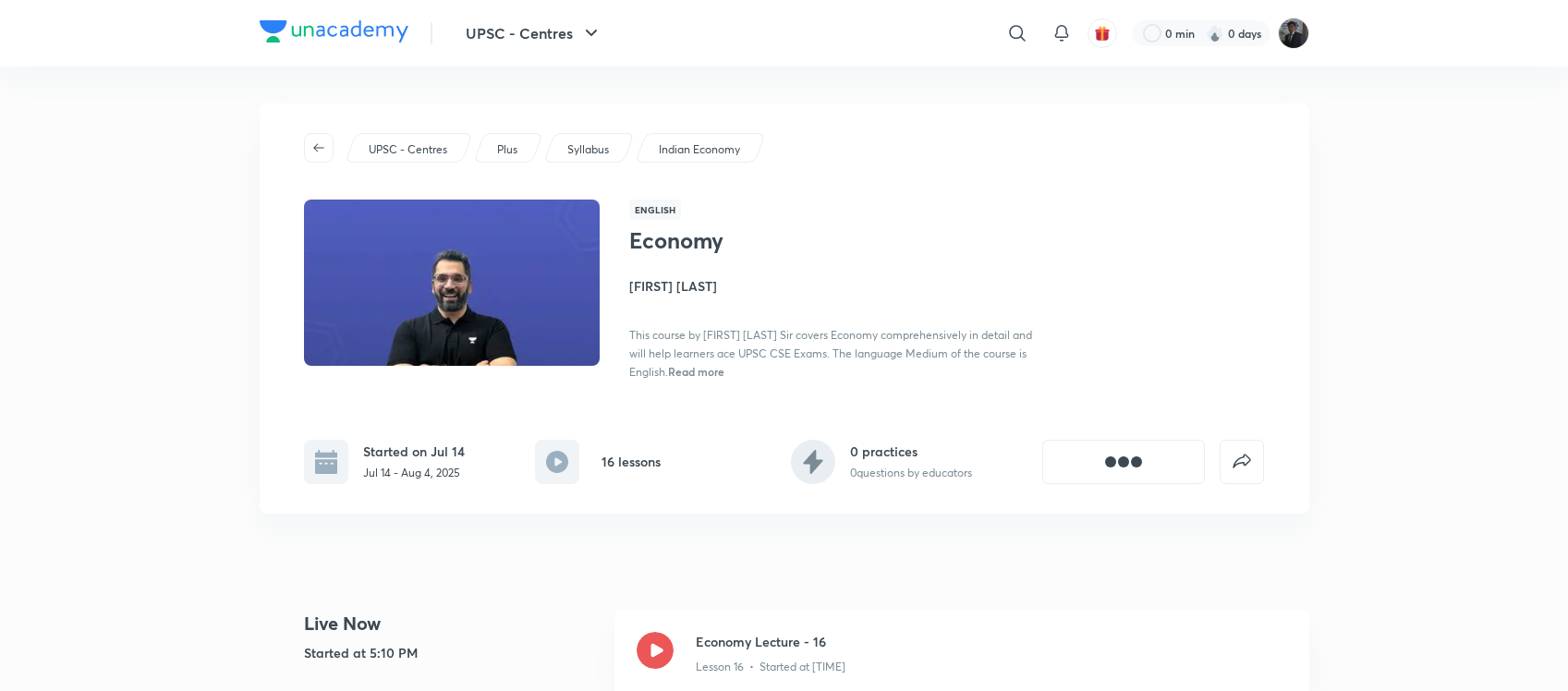 scroll, scrollTop: 0, scrollLeft: 0, axis: both 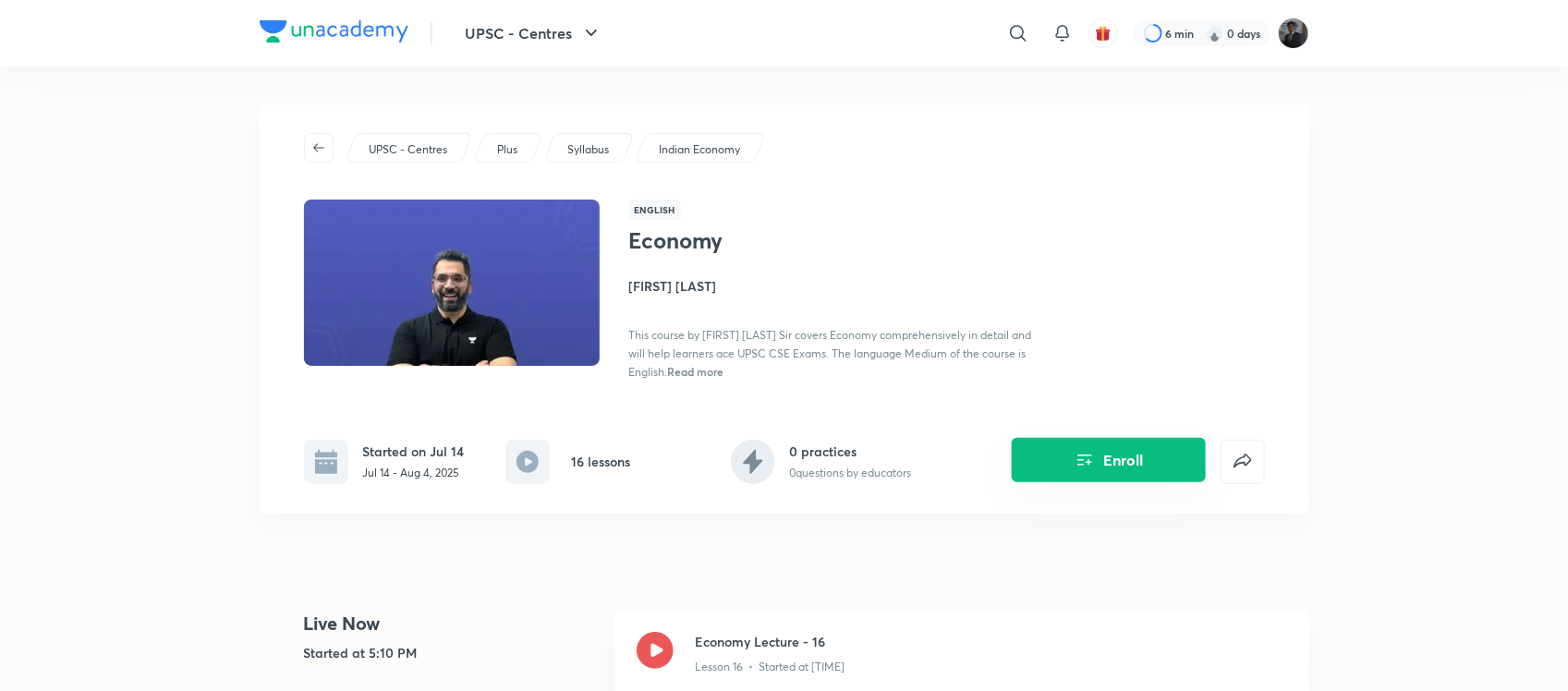 drag, startPoint x: 1149, startPoint y: 454, endPoint x: 1123, endPoint y: 444, distance: 27.856777 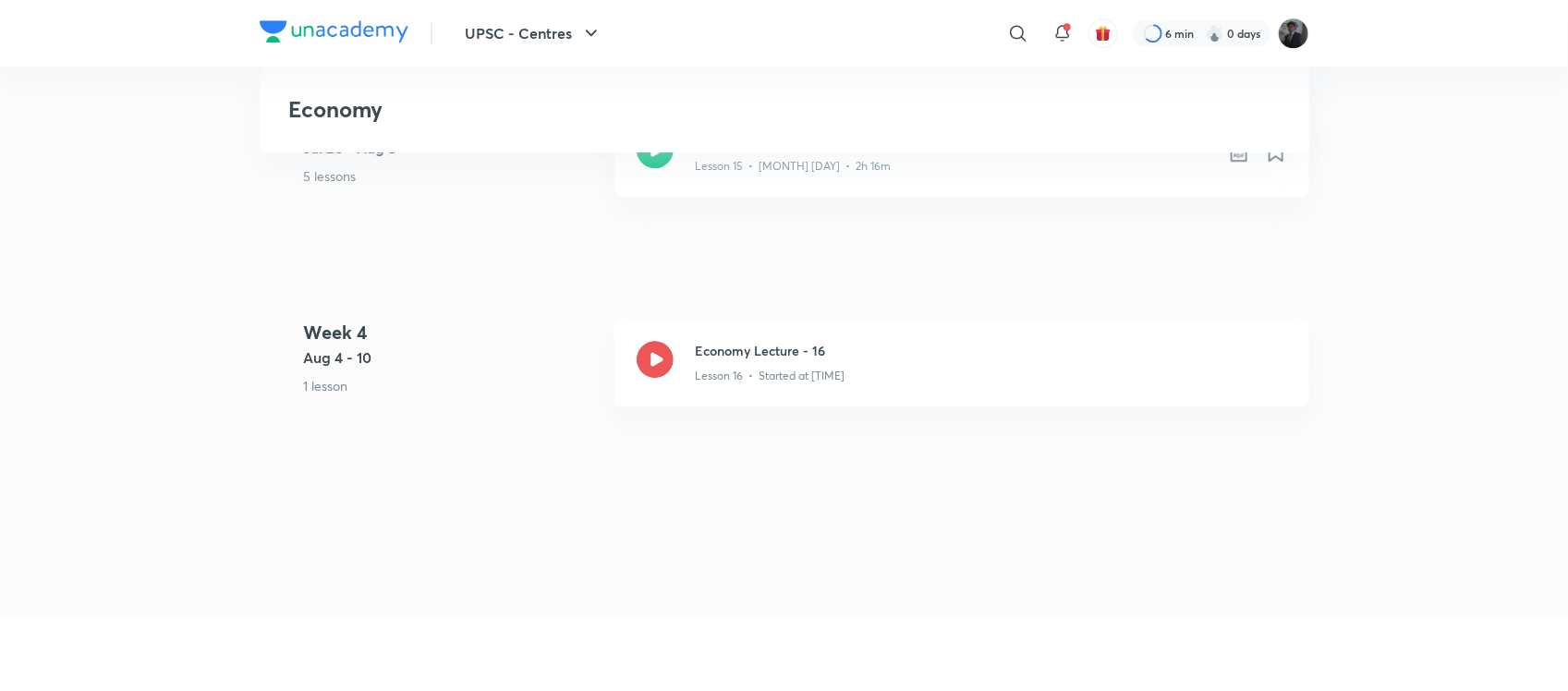 scroll, scrollTop: 2390, scrollLeft: 0, axis: vertical 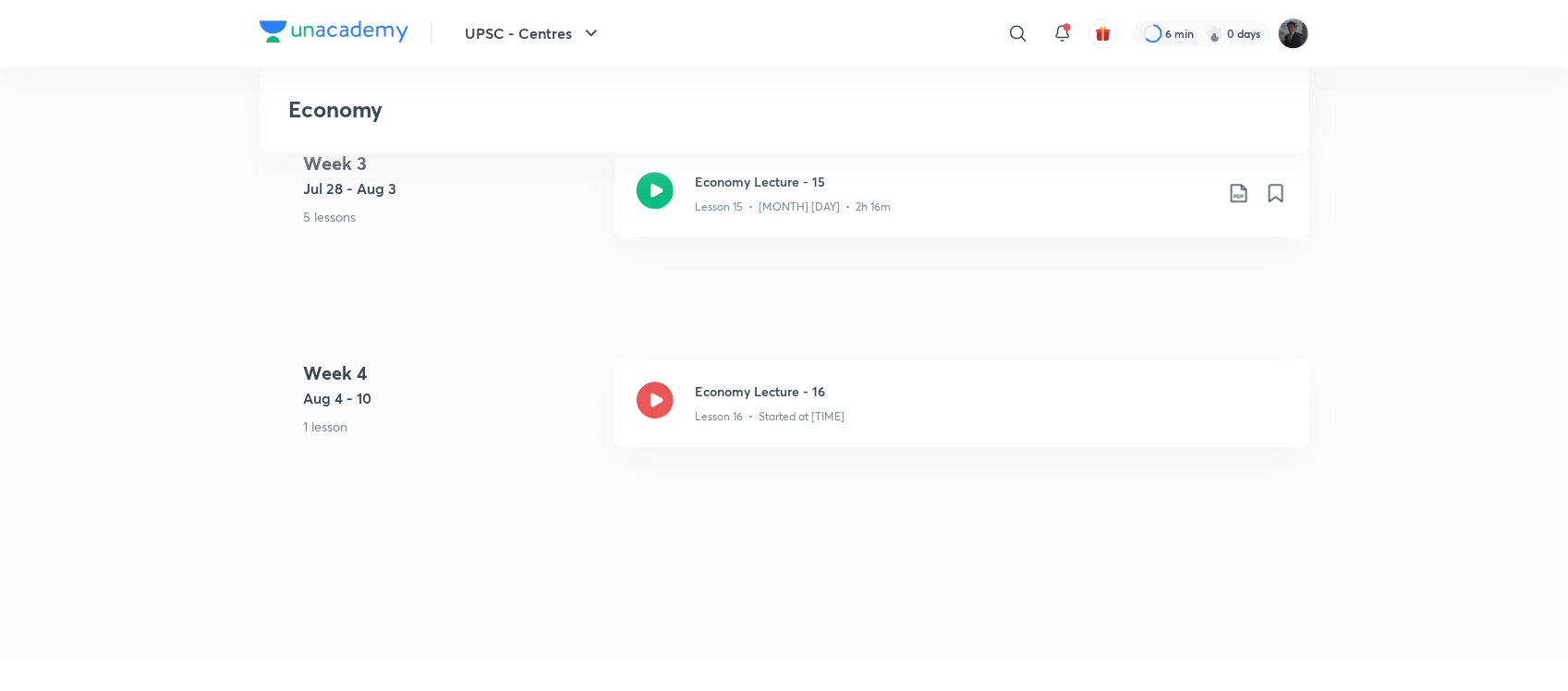 click on "Economy UPSC - Centres Plus Syllabus Indian Economy English Economy [FIRST] [LAST] This course by [FIRST] [LAST] Sir covers Economy comprehensively in detail and will help learners ace UPSC CSE Exams. The language Medium of the course is English. Read more Updates About Enrolled Live Now Started at [TIME] Economy Lecture - 16 Lesson 16 • Started at [TIME] Week 1 [DATE] - [DATE] 6 lessons Economy Lecture - 1 Lesson 1 • [DATE] • [DURATION] Economy Lecture - 2 Lesson 2 • [DATE] • [DURATION] Economy Lecture - 3 Lesson 3 • [DATE] • [DURATION] Economy Lecture - 4 Lesson 4 • [DATE] • [DURATION] Economy Lecture - 5 Lesson 5 • [DATE] • [DURATION] Economy Lecture - 6 Lesson 6 • [DATE] • [DURATION] Week 2 [DATE] - [DATE] 4 lessons Economy Lecture - 7 Lesson 7 • [DATE] • [DURATION] Economy Lecture - 8 Lesson 8 • [DATE] • [DURATION] Economy Lecture - 9 Lesson 9 • [DATE] • [DURATION] Economy Lecture - 10" at bounding box center [784, -833] 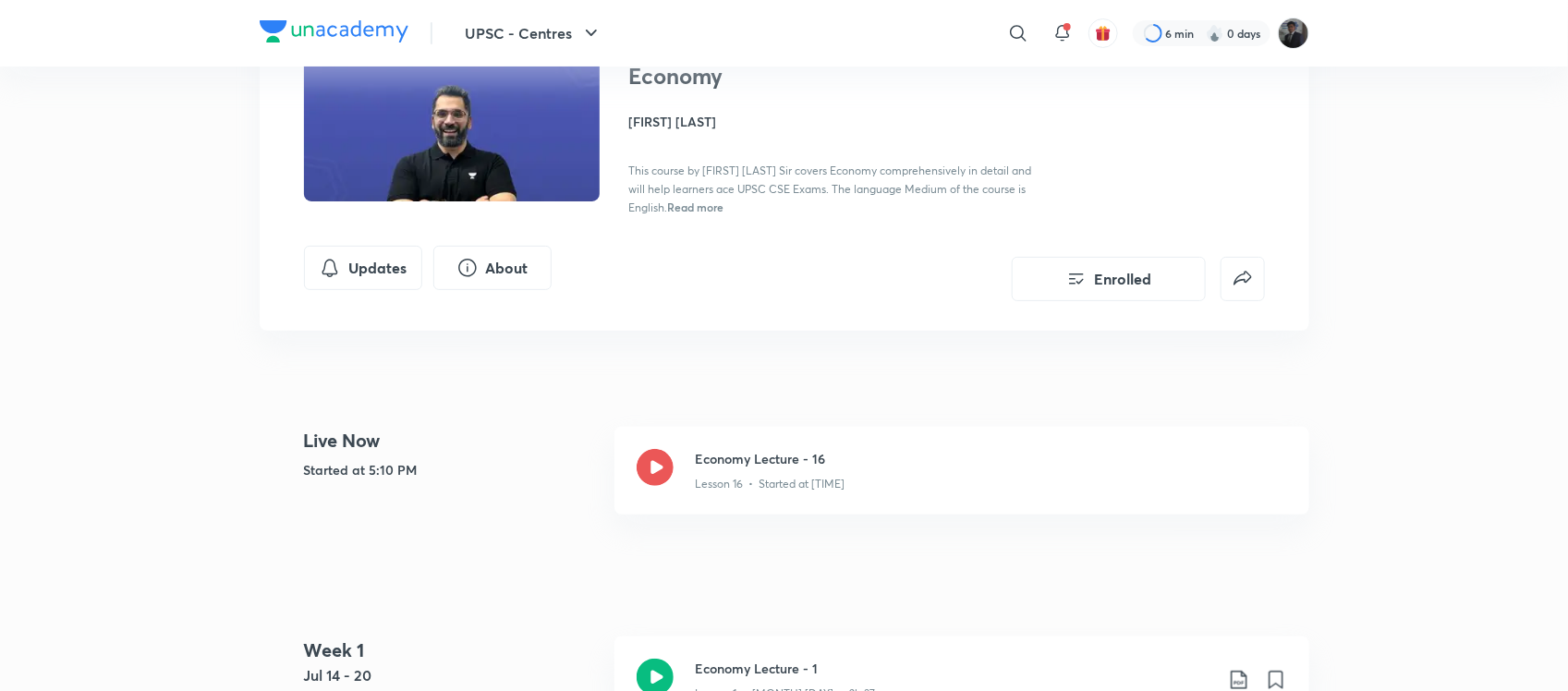 scroll, scrollTop: 0, scrollLeft: 0, axis: both 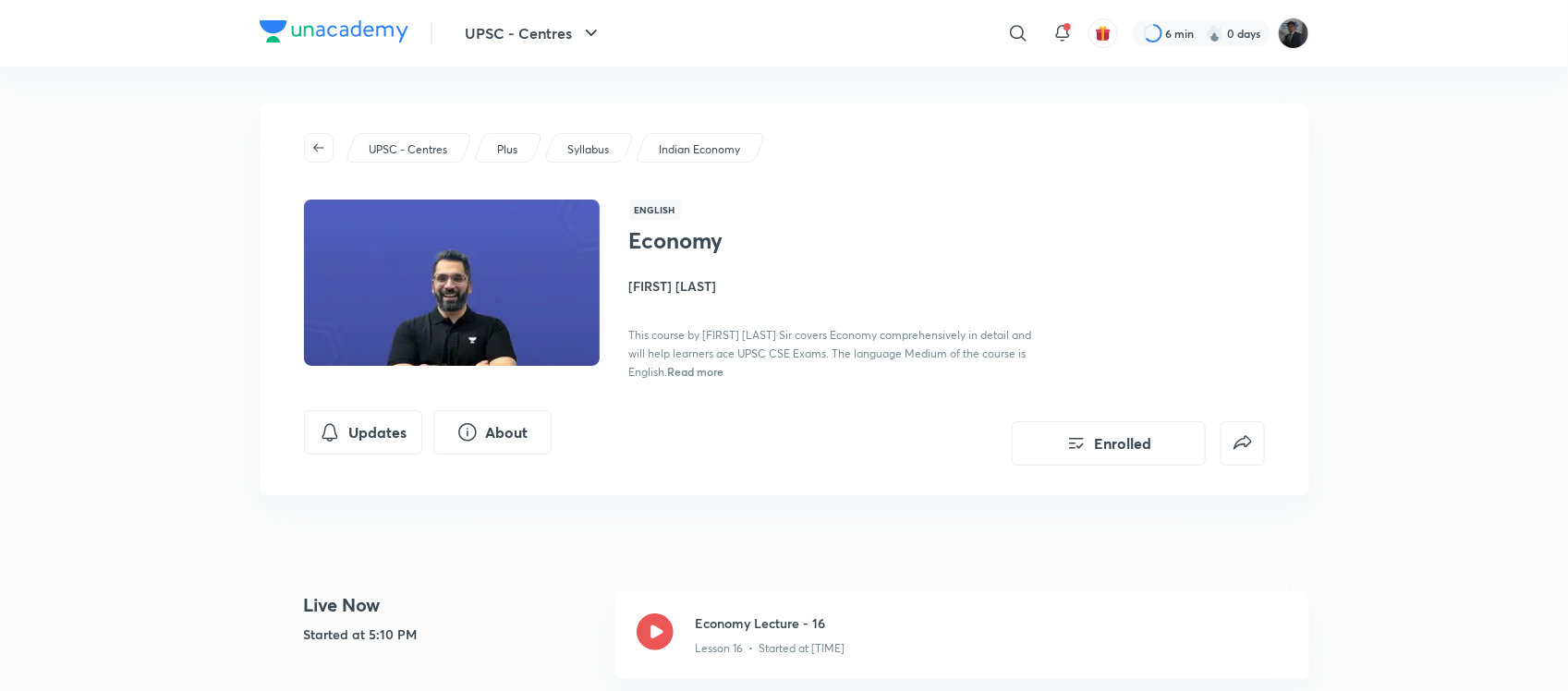 click on "[FIRST] [LAST]" at bounding box center (836, 285) 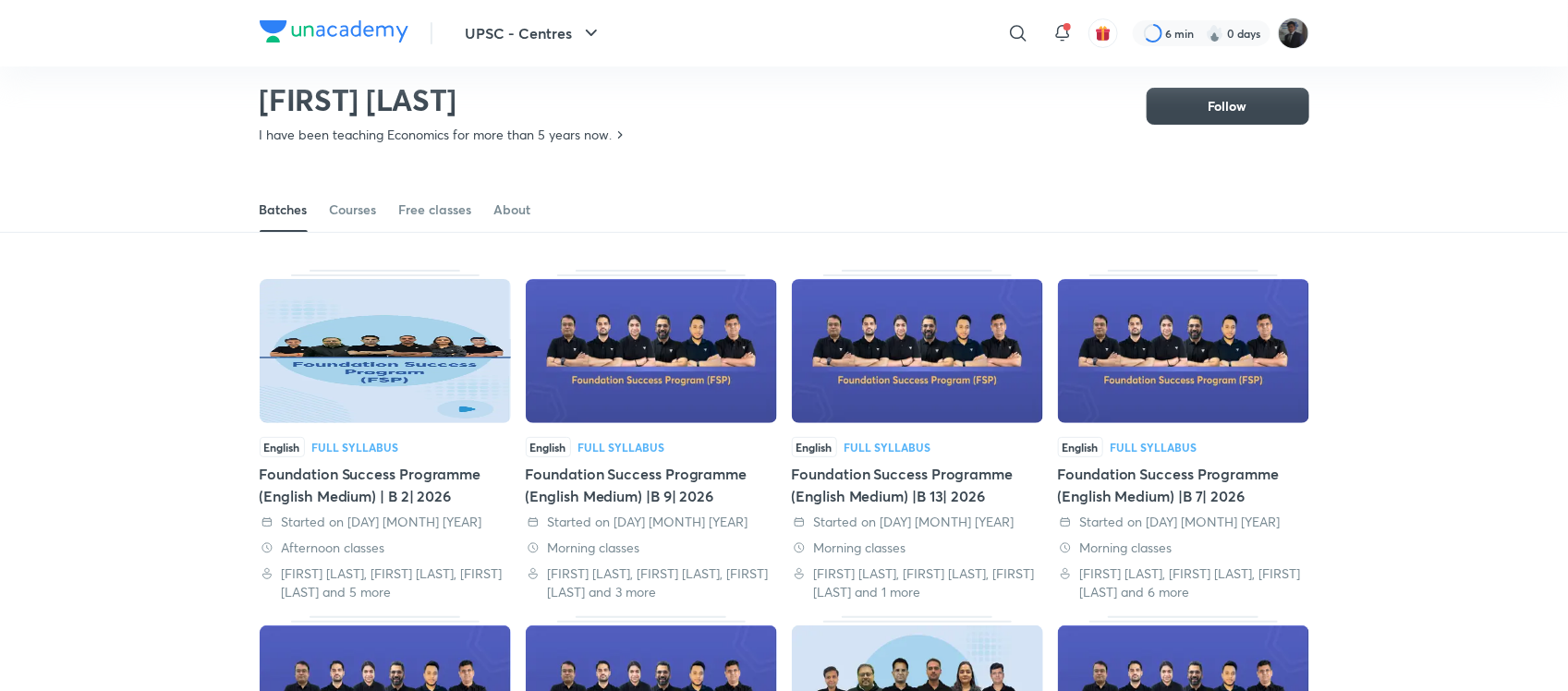 scroll, scrollTop: 80, scrollLeft: 0, axis: vertical 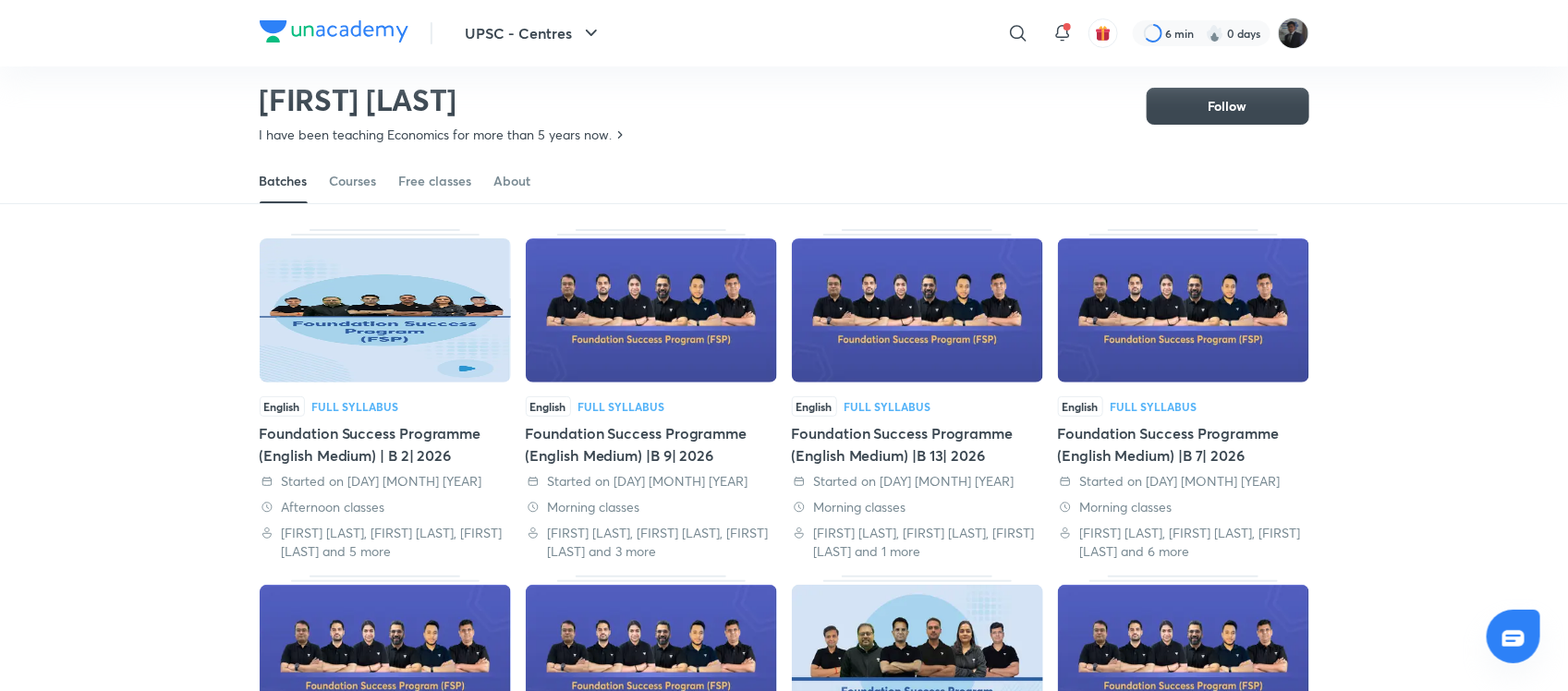 click on "Piyush Gambhir I have been teaching Economics for more than 5 years now.  Follow" at bounding box center (784, 99) 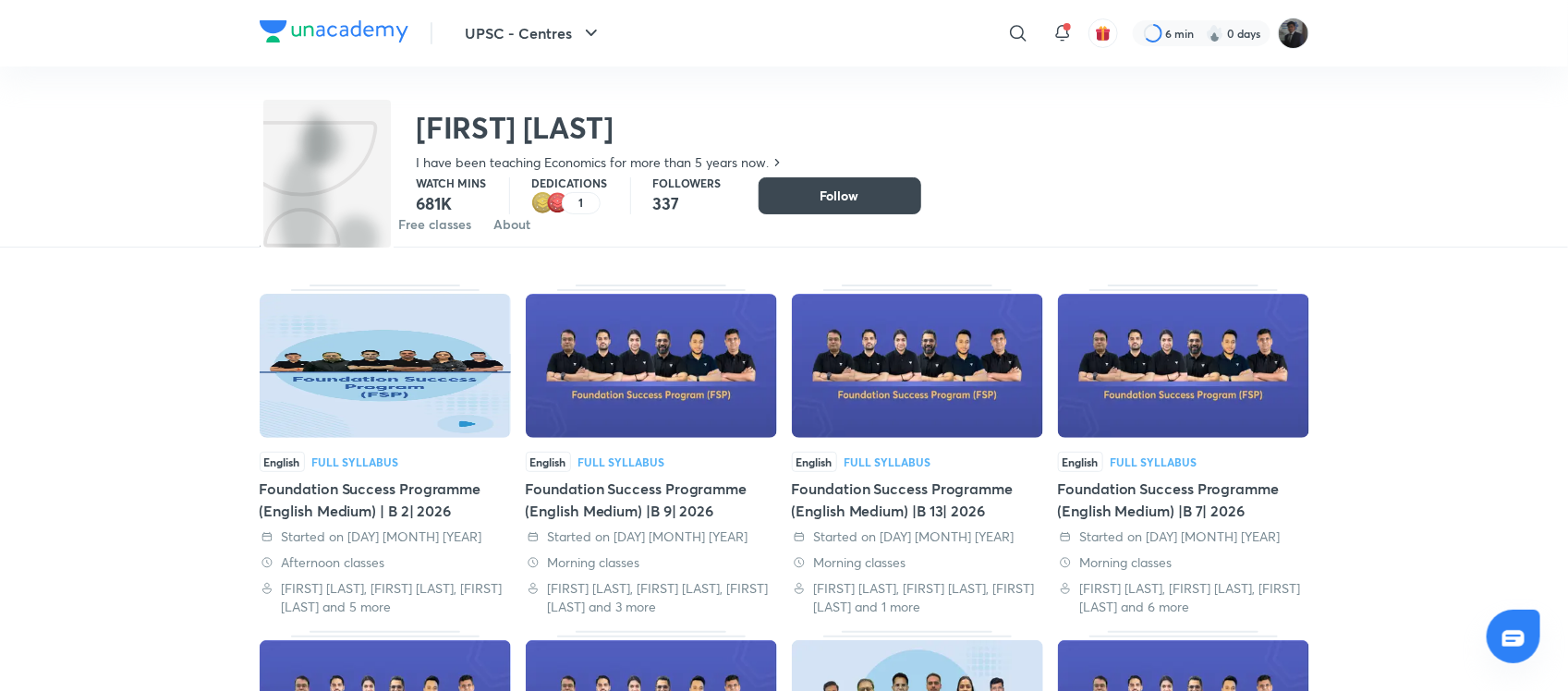 scroll, scrollTop: 0, scrollLeft: 0, axis: both 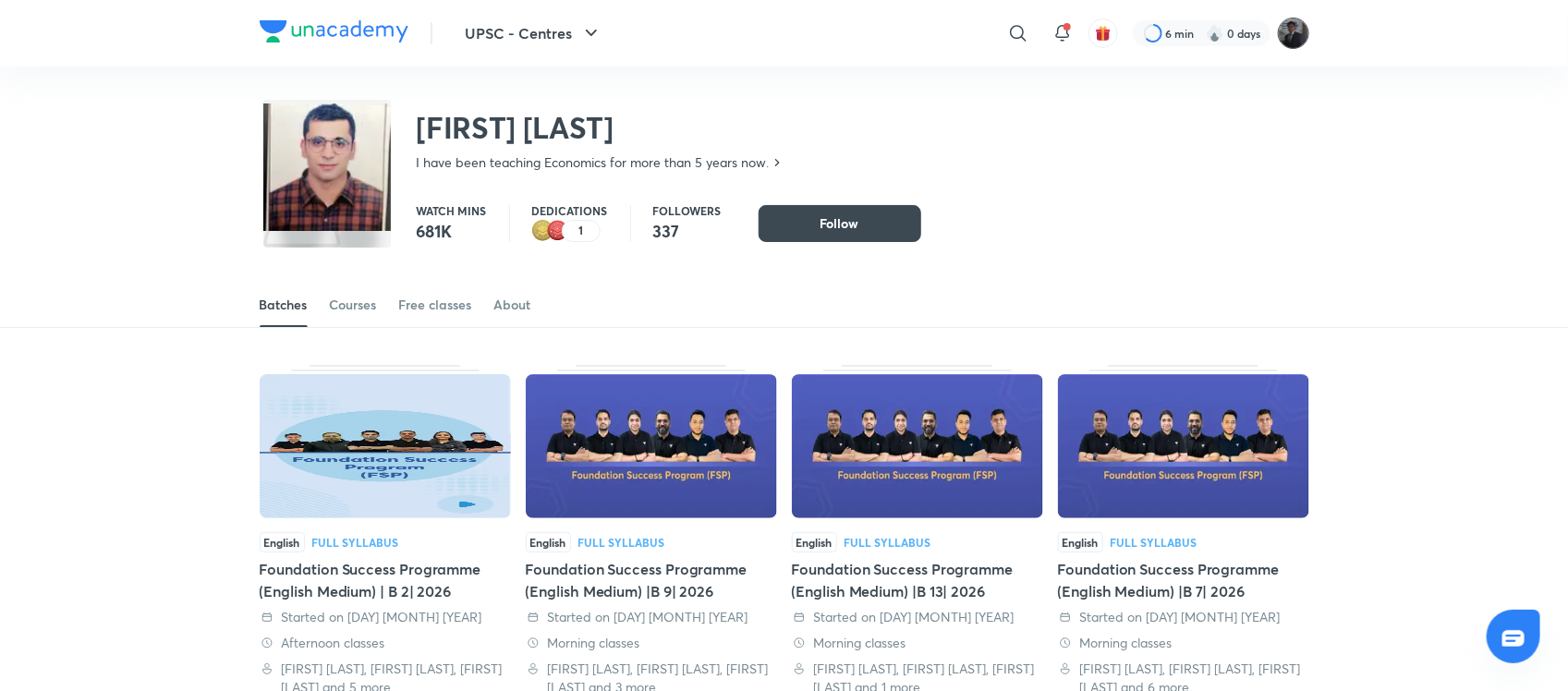 click at bounding box center [1294, 33] 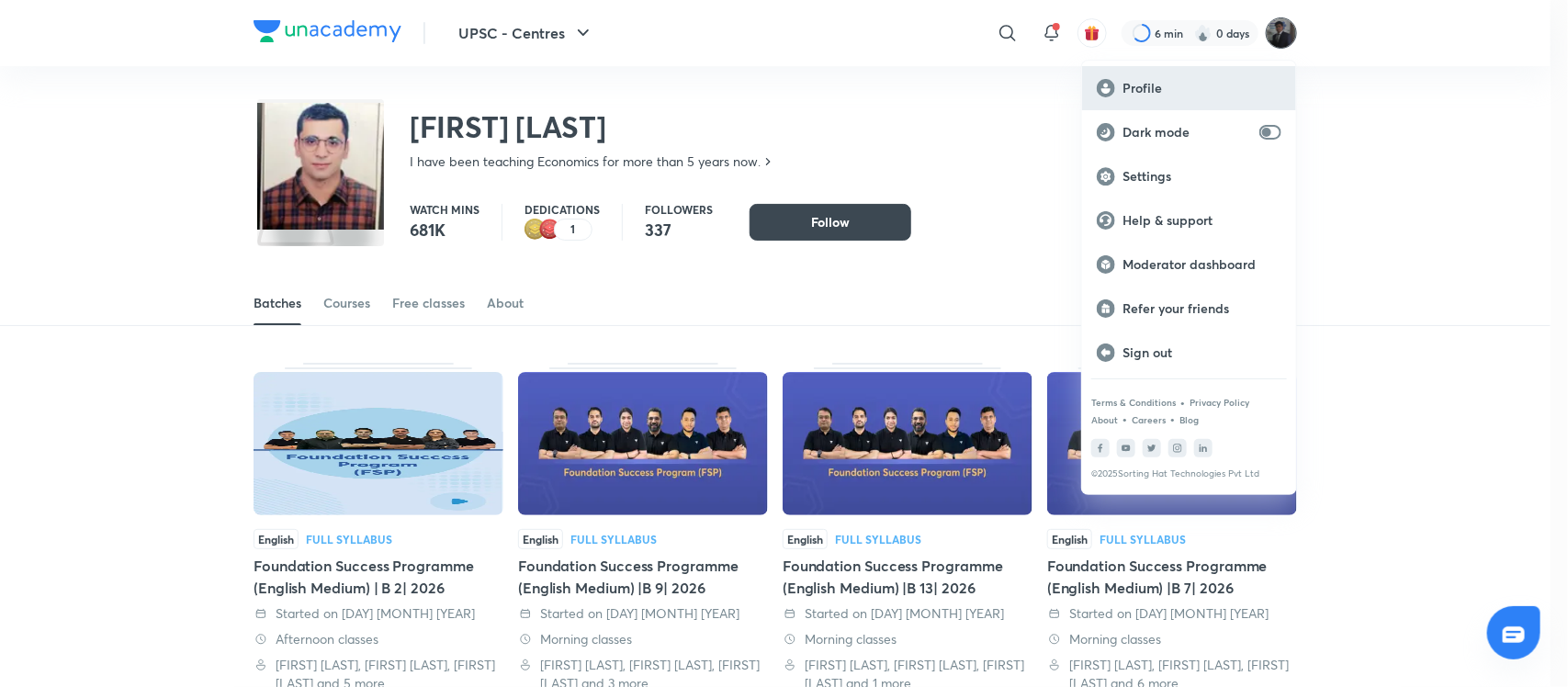 click on "Profile" at bounding box center [1201, 88] 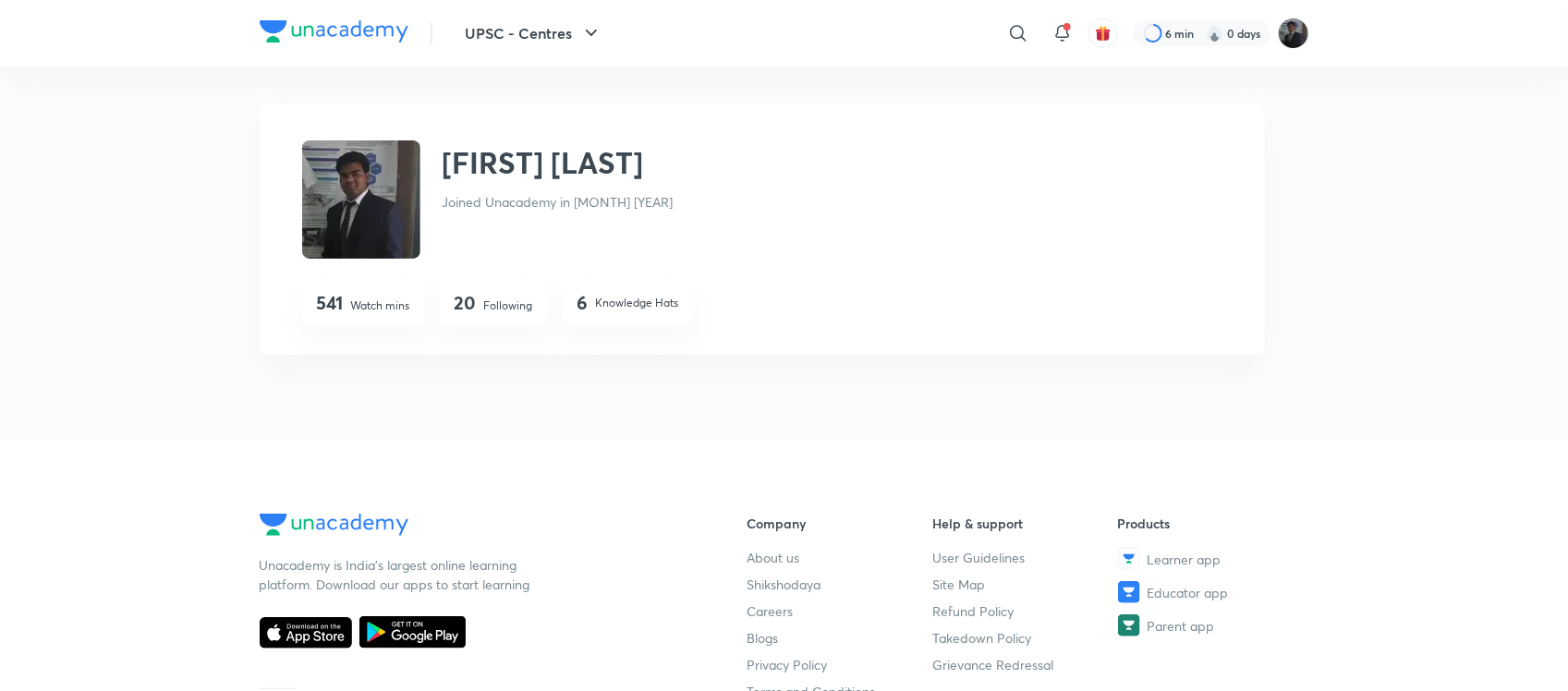 scroll, scrollTop: 80, scrollLeft: 0, axis: vertical 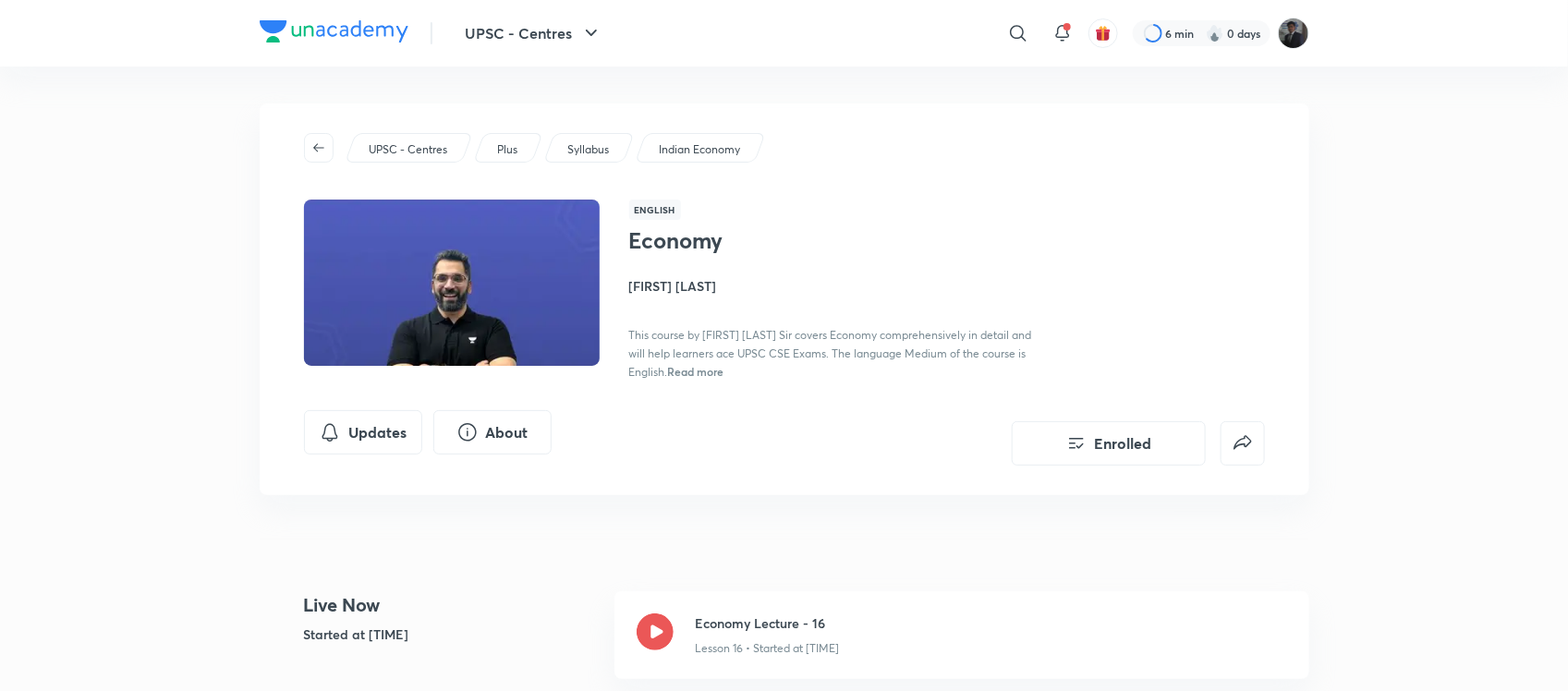 click on "Economy [FIRST] [LAST] This course by [FIRST] [LAST] Sir covers Economy comprehensively in detail and will help learners ace UPSC CSE Exams. The language Medium of the course is English. Read more" at bounding box center [836, 304] 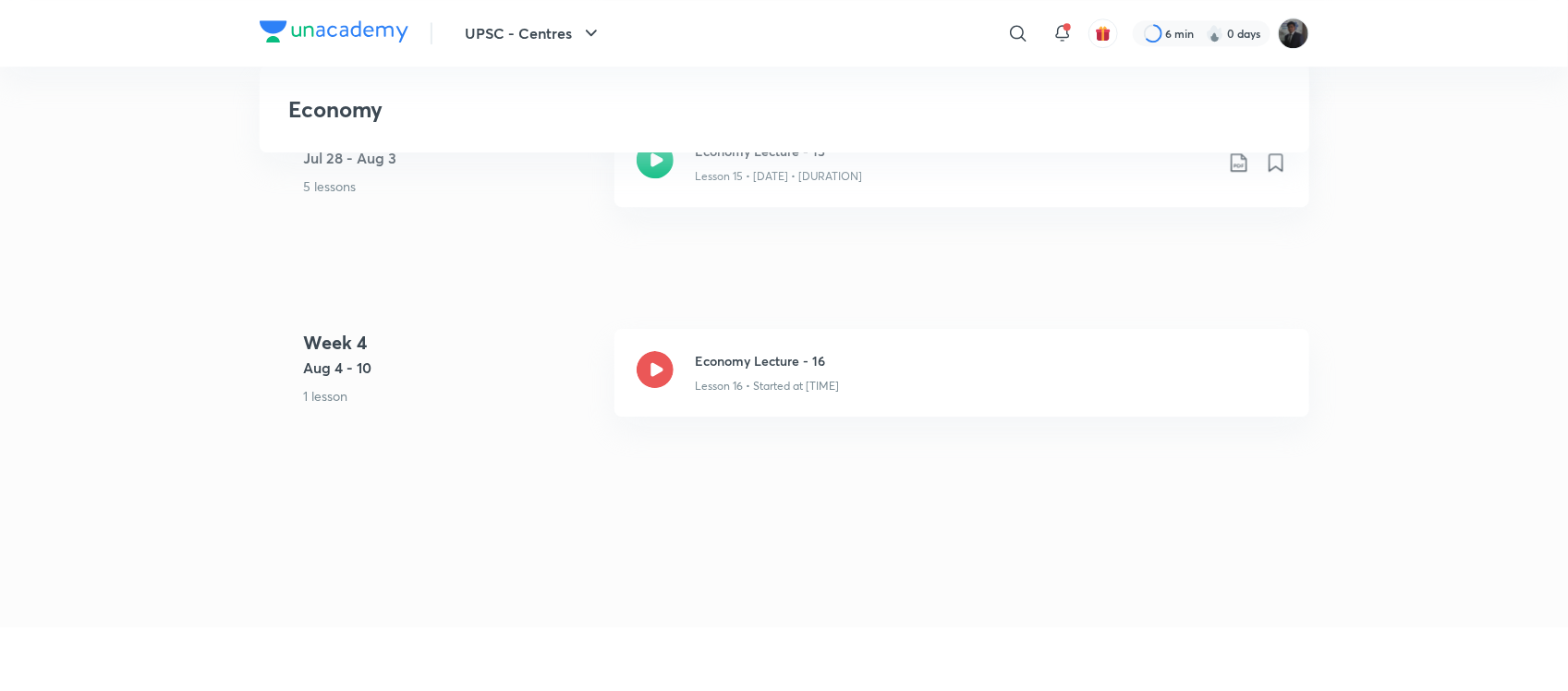 scroll, scrollTop: 2422, scrollLeft: 0, axis: vertical 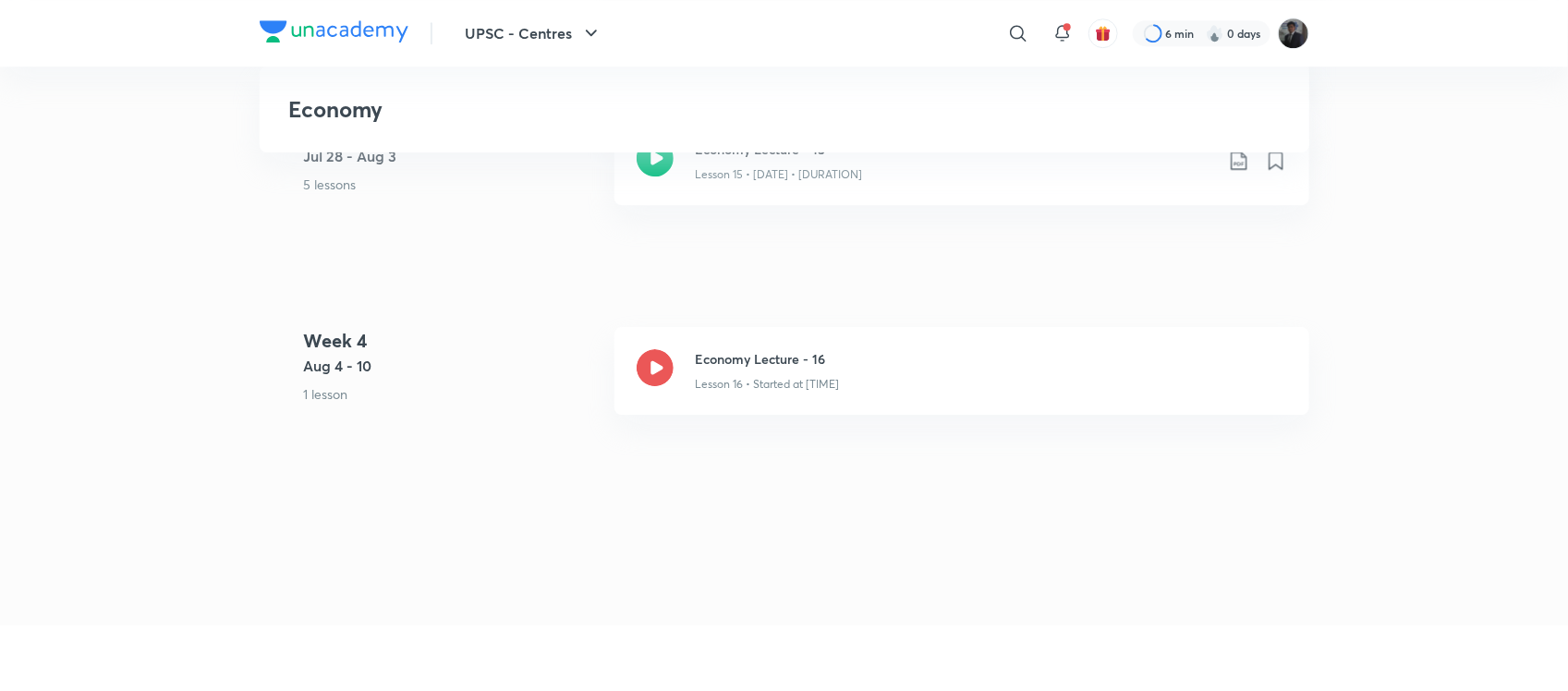 click on "Economy UPSC - Centres Plus Syllabus Indian Economy English Economy [FIRST] [LAST] This course by [FIRST] [LAST] Sir covers Economy comprehensively in detail and will help learners ace UPSC CSE Exams. The language Medium of the course is English. Read more Updates About Enrolled Live Now Started at [TIME] Economy Lecture - 16 Lesson 16 • Started at [TIME] Week 1 [DATE] - [DATE] 6 lessons Economy Lecture - 1 Lesson 1 • [DATE] • [DURATION] Economy Lecture - 2 Lesson 2 • [DATE] • [DURATION] Economy Lecture - 3 Lesson 3 • [DATE] • [DURATION] Economy Lecture - 4 Lesson 4 • [DATE] • [DURATION] Economy Lecture - 5 Lesson 5 • [DATE] • [DURATION] Economy Lecture - 6 Lesson 6 • [DATE] • [DURATION] Week 2 [DATE] - [DATE] 4 lessons Economy Lecture - 7 Lesson 7 • [DATE] • [DURATION] Economy Lecture - 8 Lesson 8 • [DATE] • [DURATION] Economy Lecture - 9 Lesson 9 • [DATE] • [DURATION] Economy Lecture - 10" at bounding box center [784, -866] 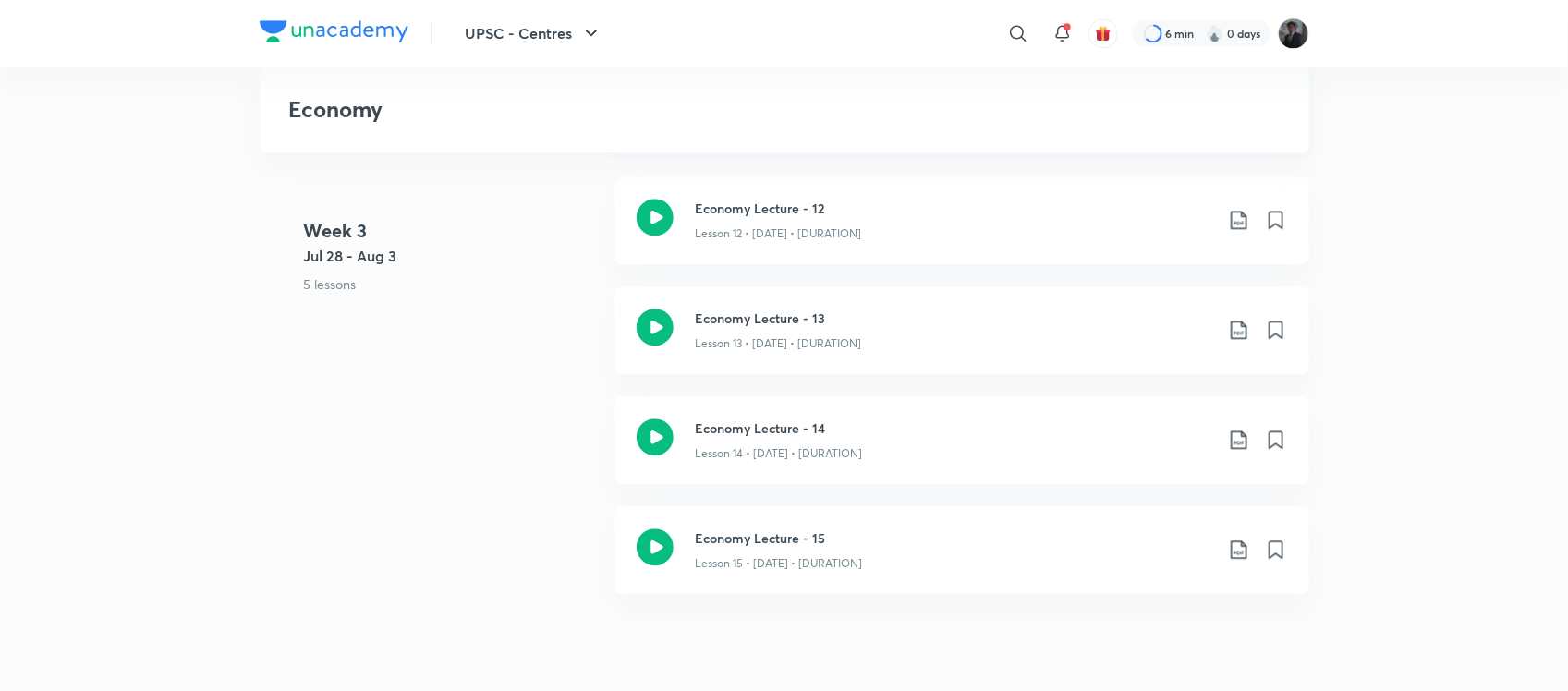 scroll, scrollTop: 2191, scrollLeft: 0, axis: vertical 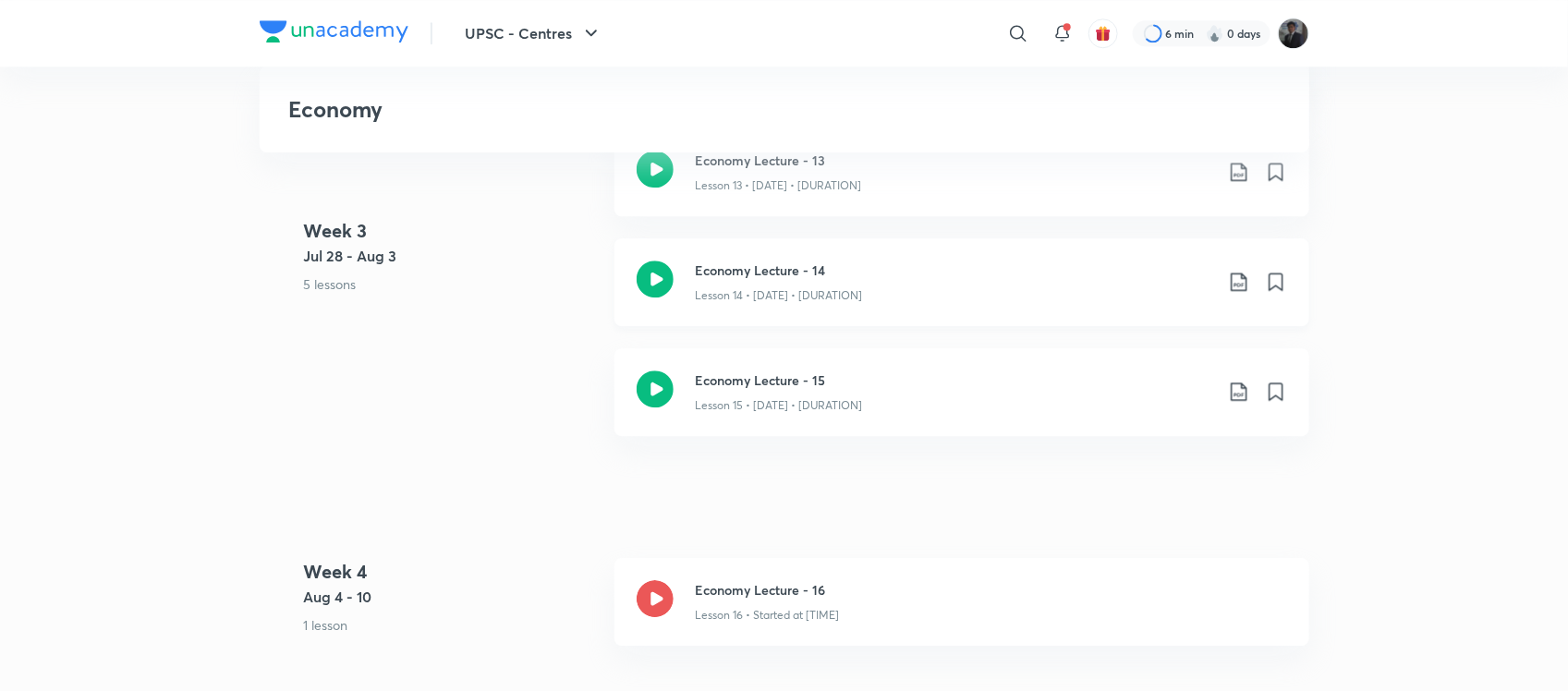 click on "Economy Lecture - 14" at bounding box center (954, 270) 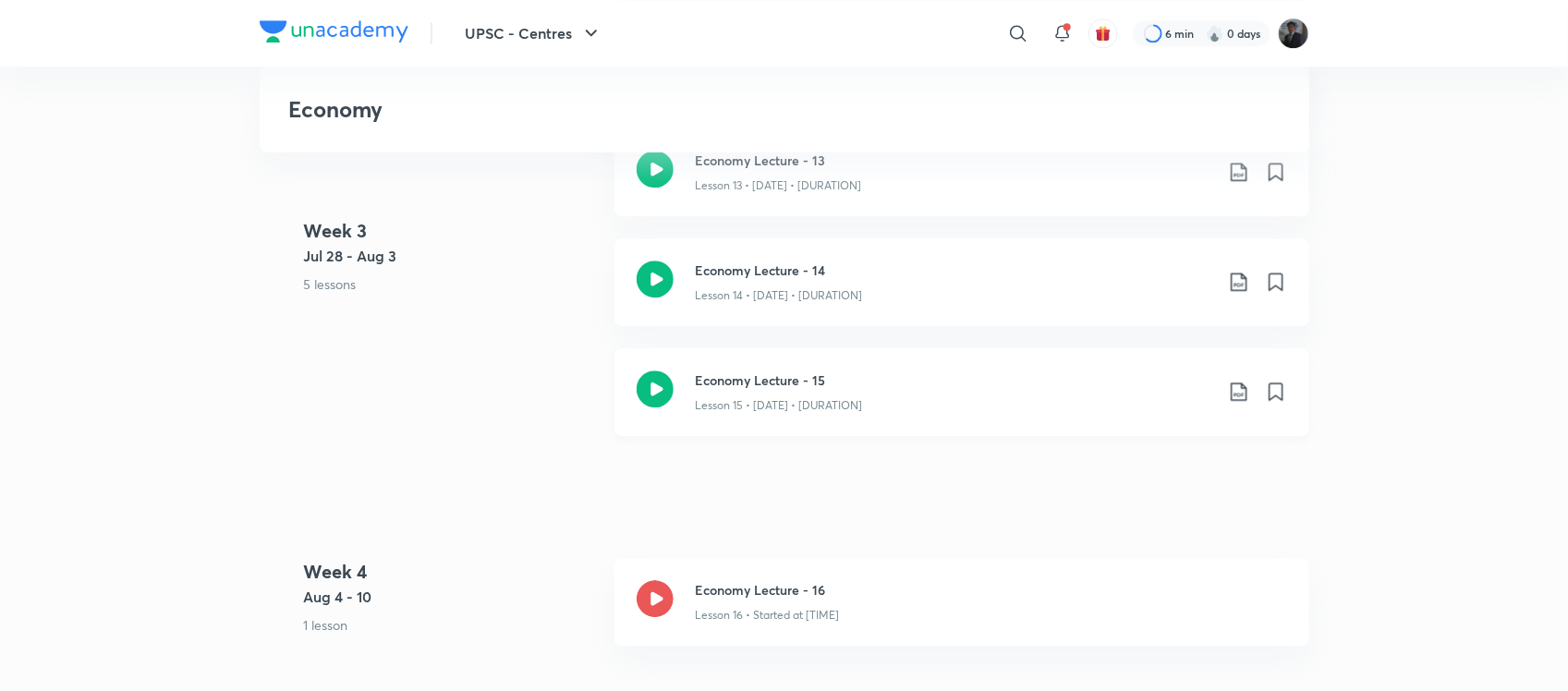 click 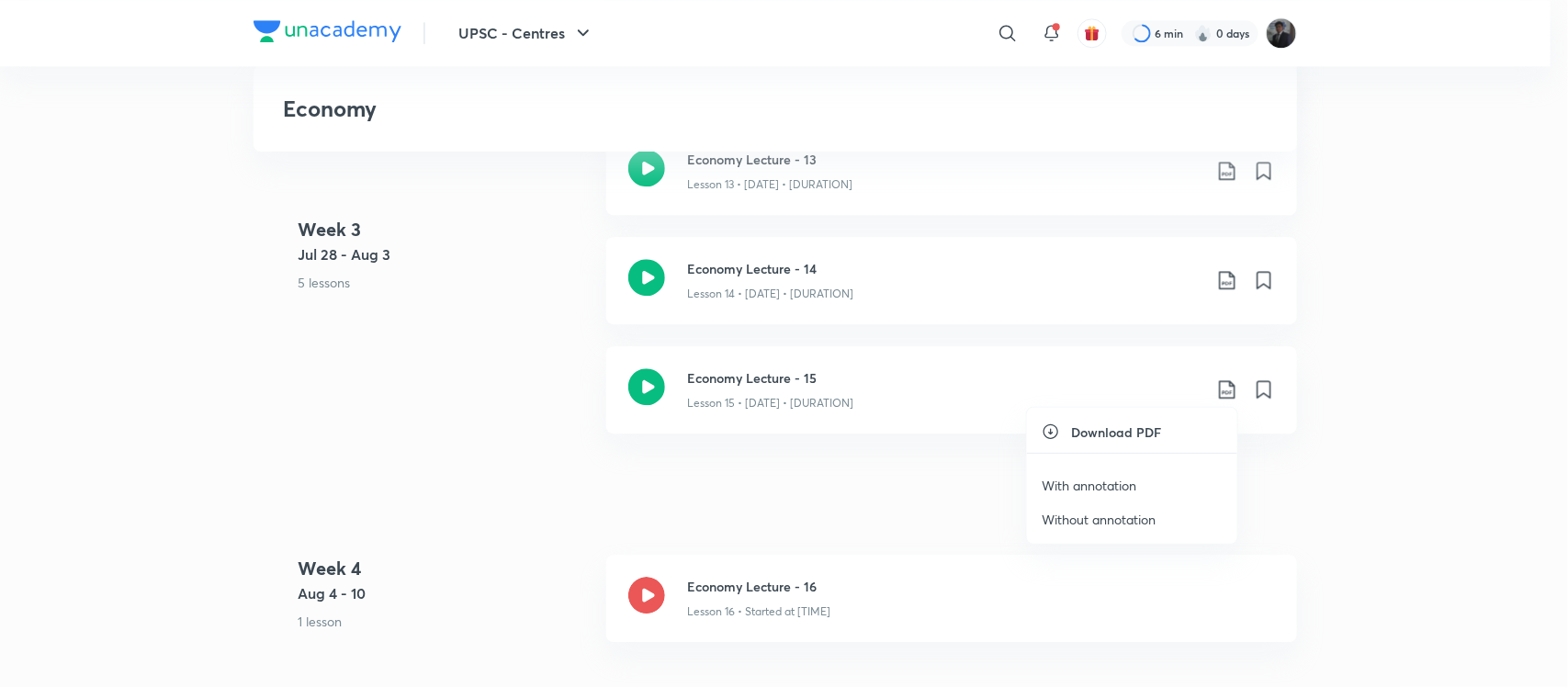 click on "With annotation" at bounding box center (1089, 485) 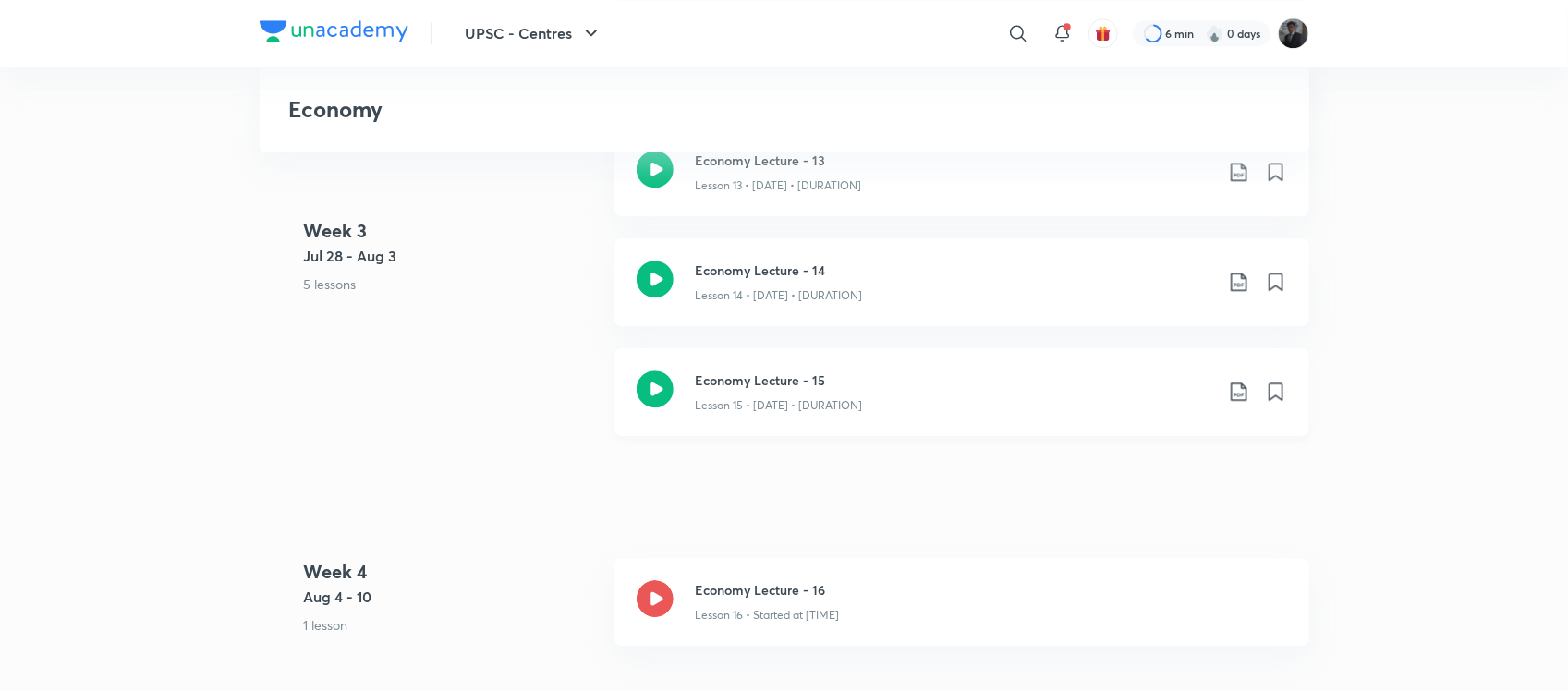 click 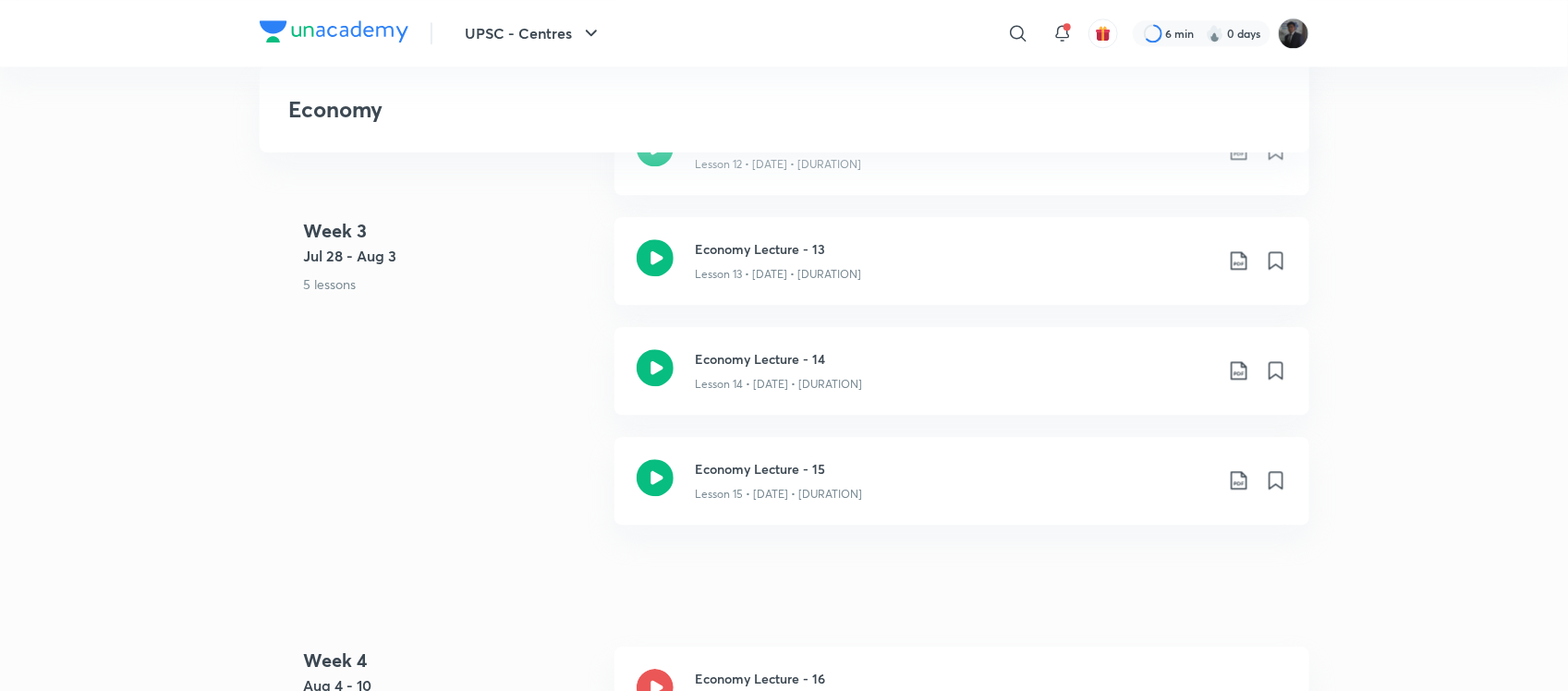 scroll, scrollTop: 1921, scrollLeft: 0, axis: vertical 